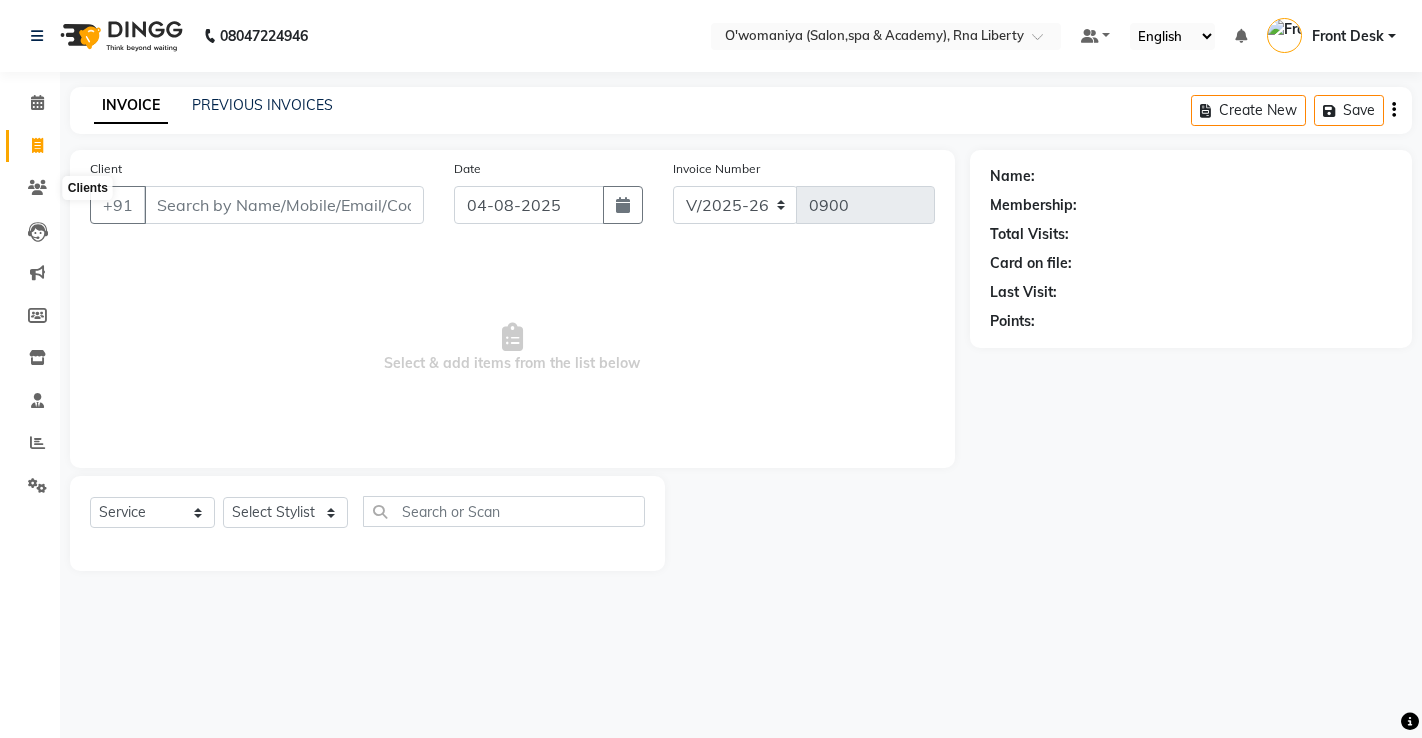select on "5532" 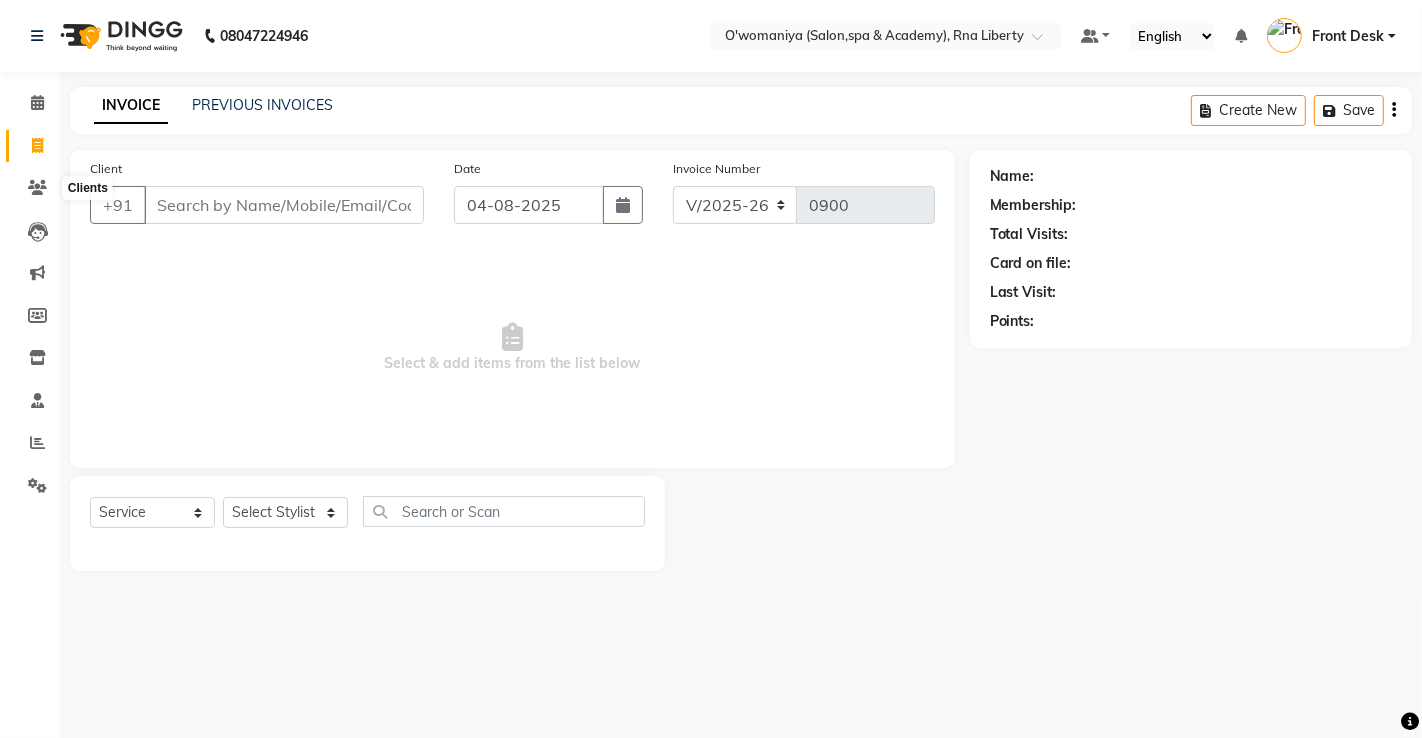 scroll, scrollTop: 0, scrollLeft: 0, axis: both 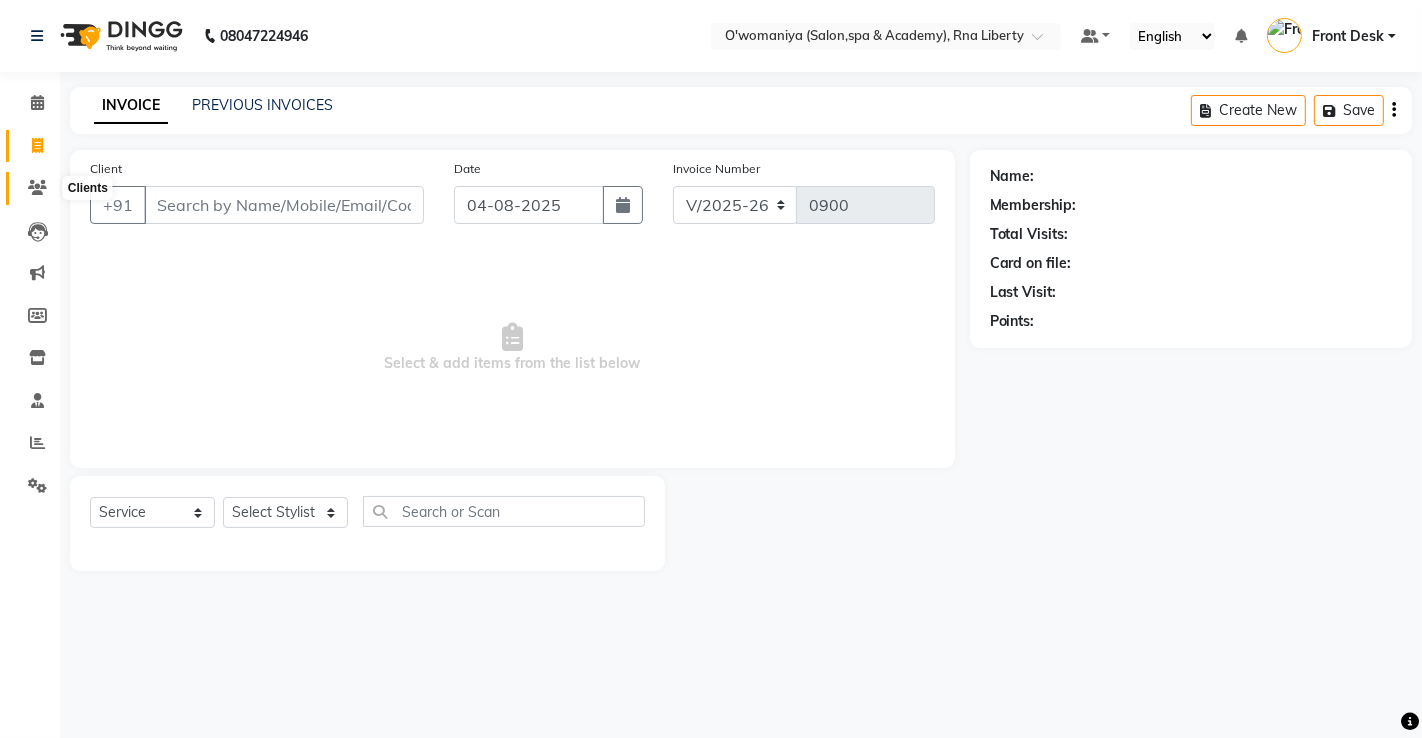 click 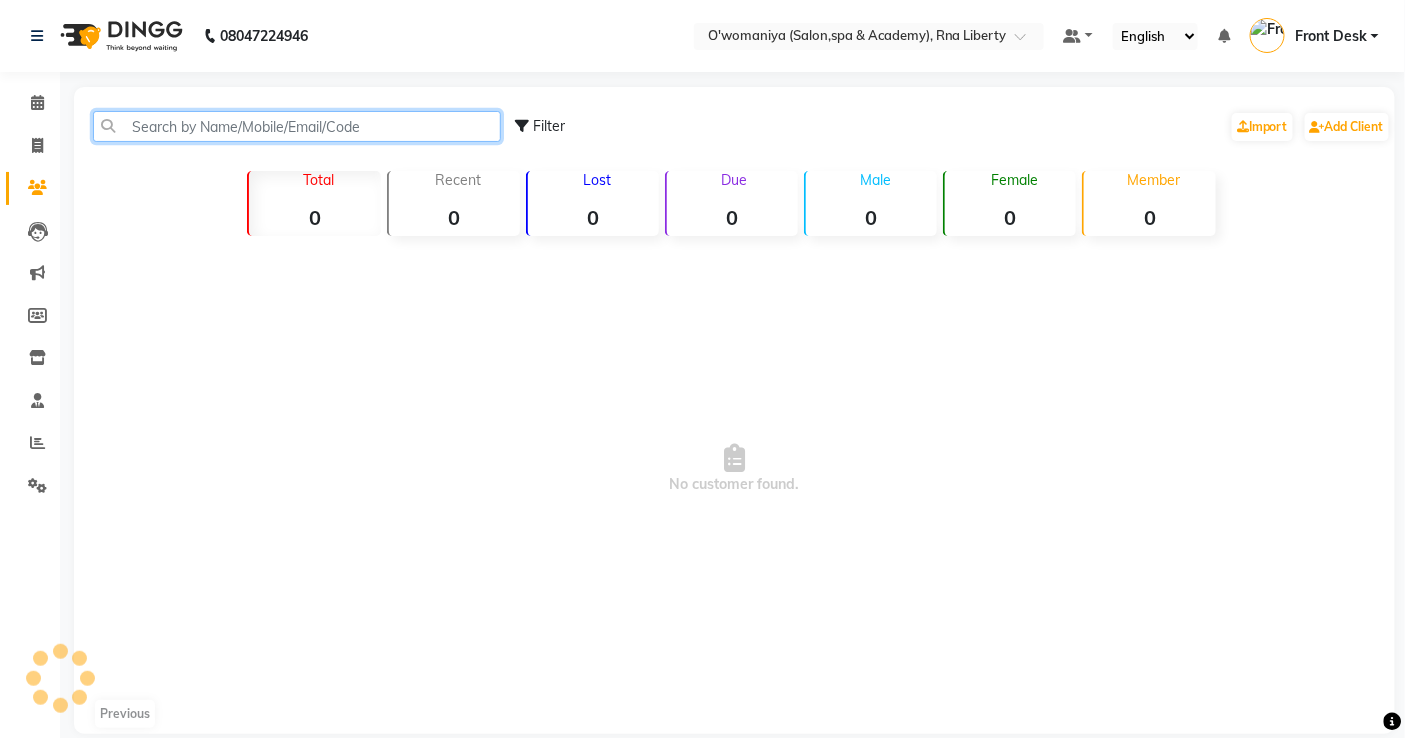 click 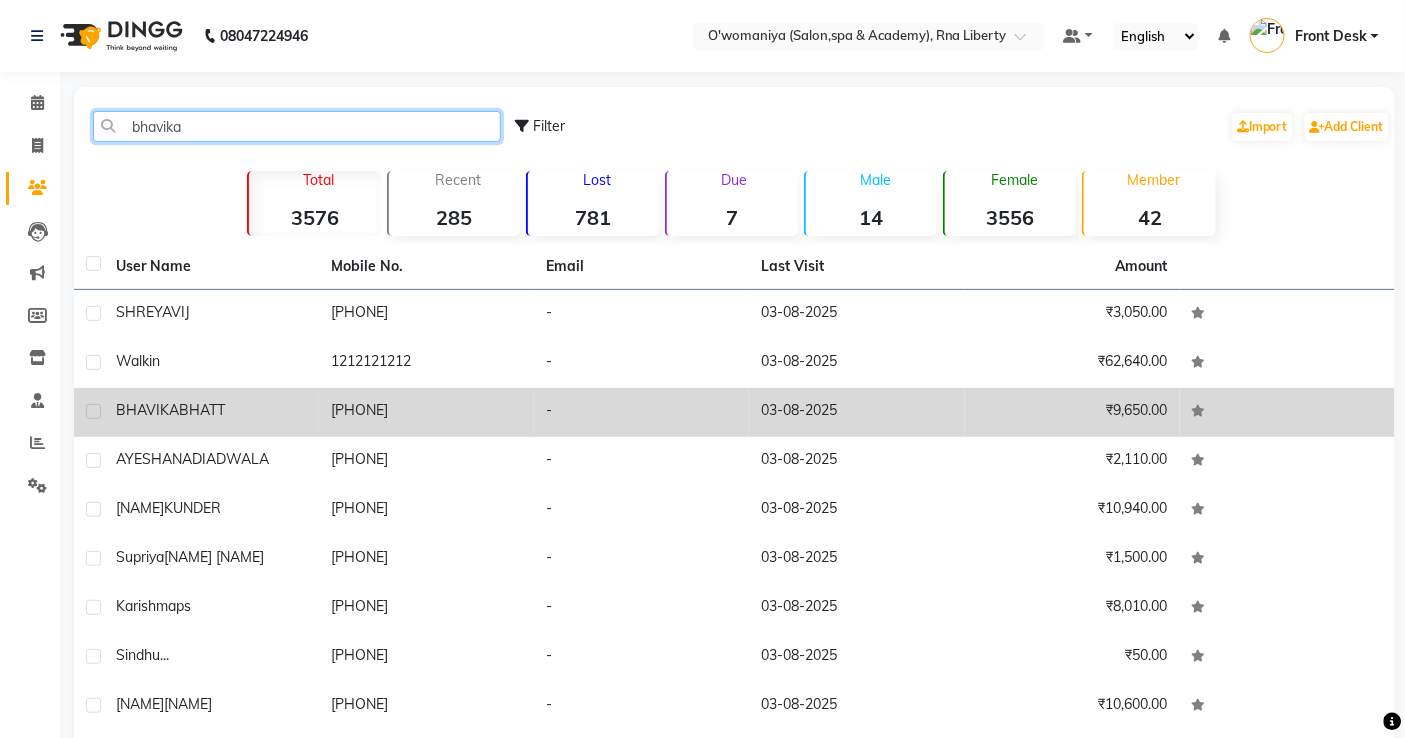 type on "bhavika" 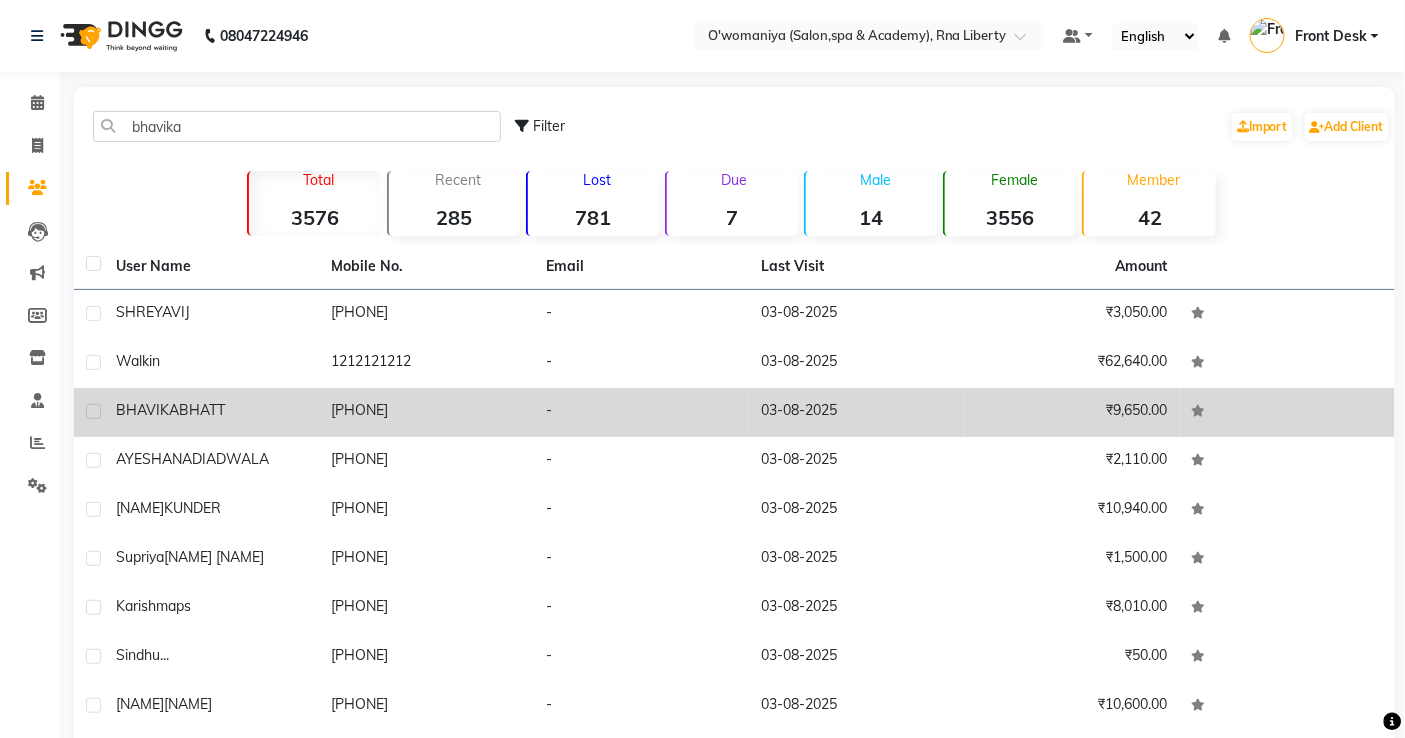 click on "[NAME] [NAME]" 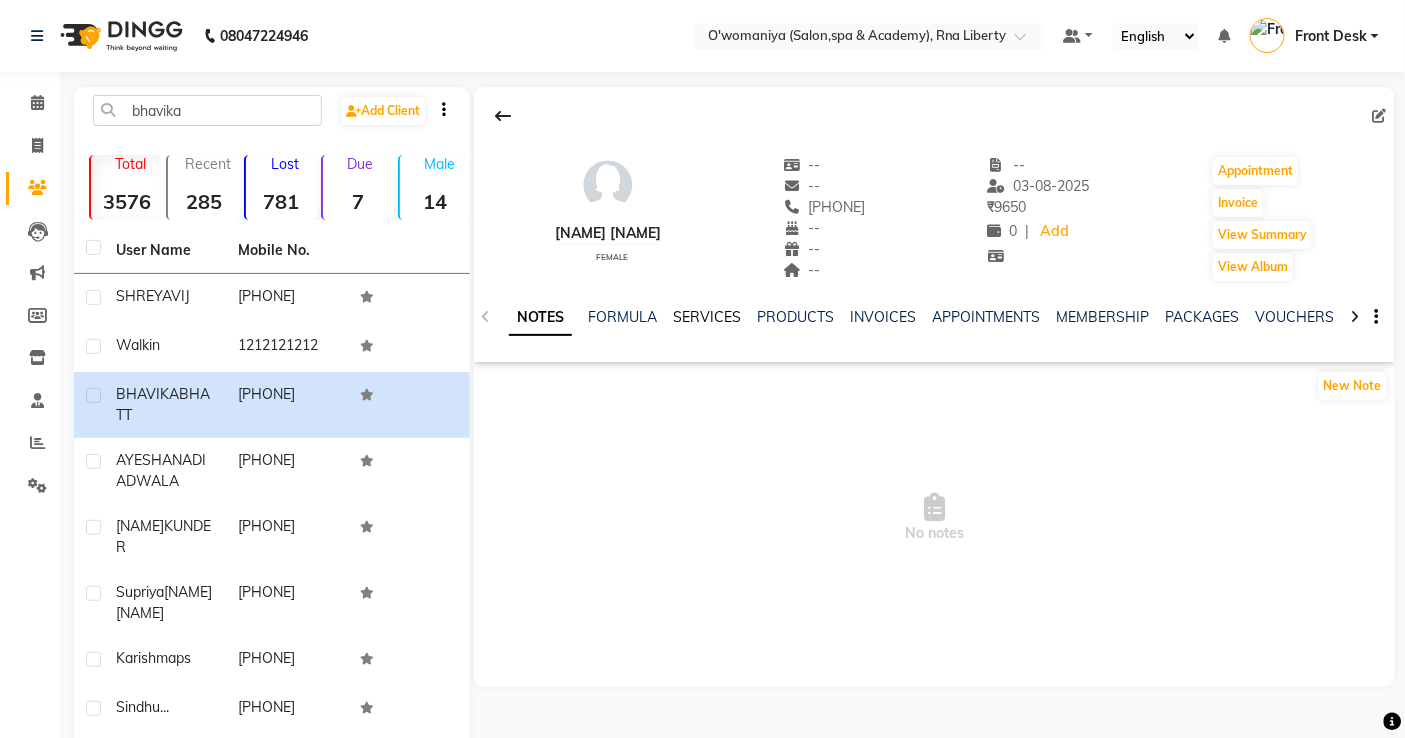 click on "SERVICES" 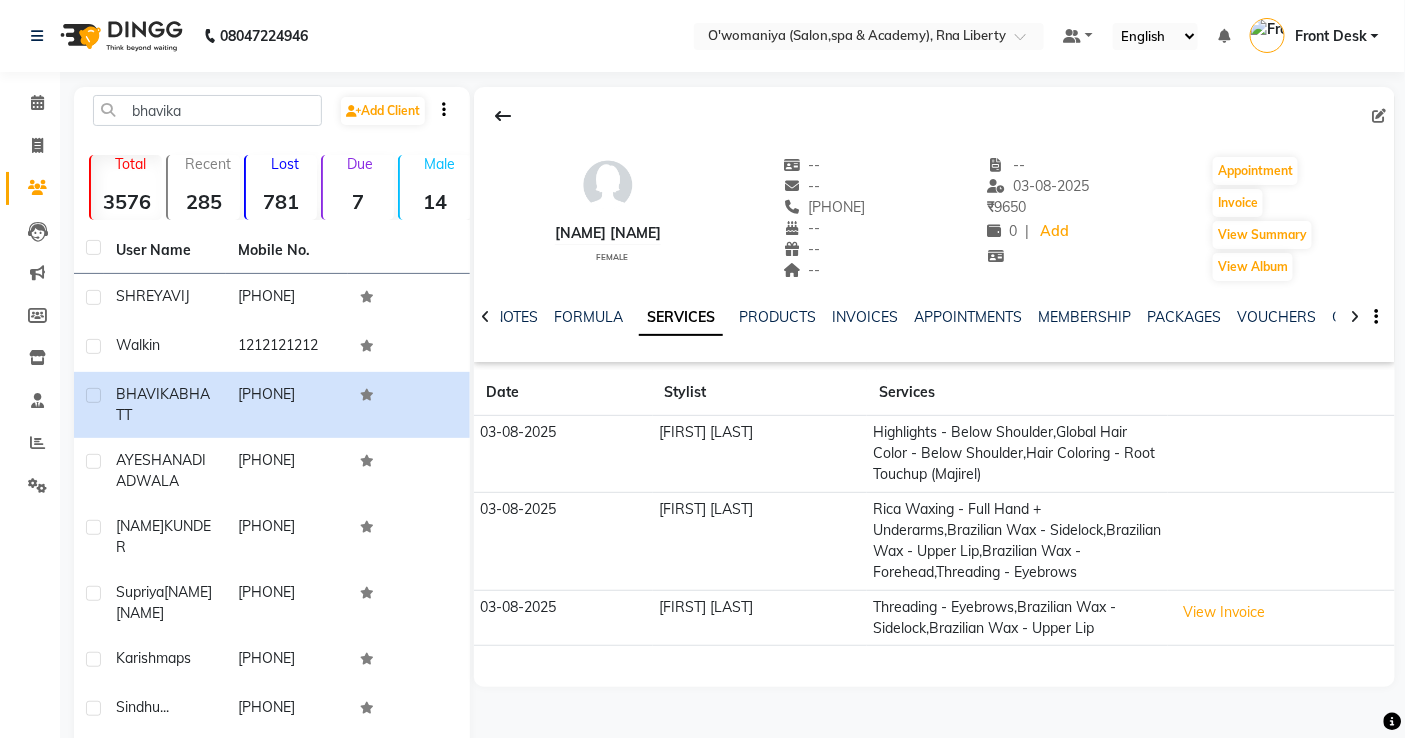 click on "[FIRST] [LAST]" 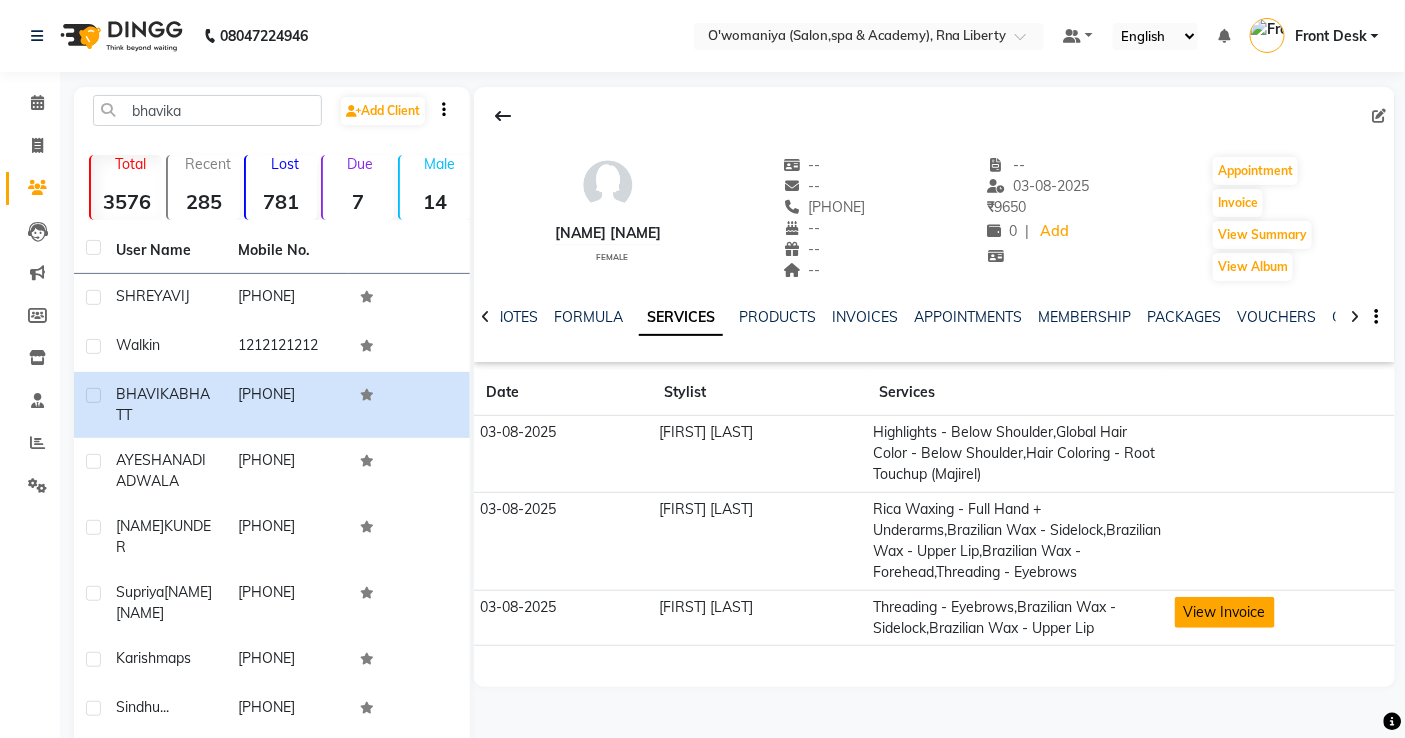 click on "View Invoice" 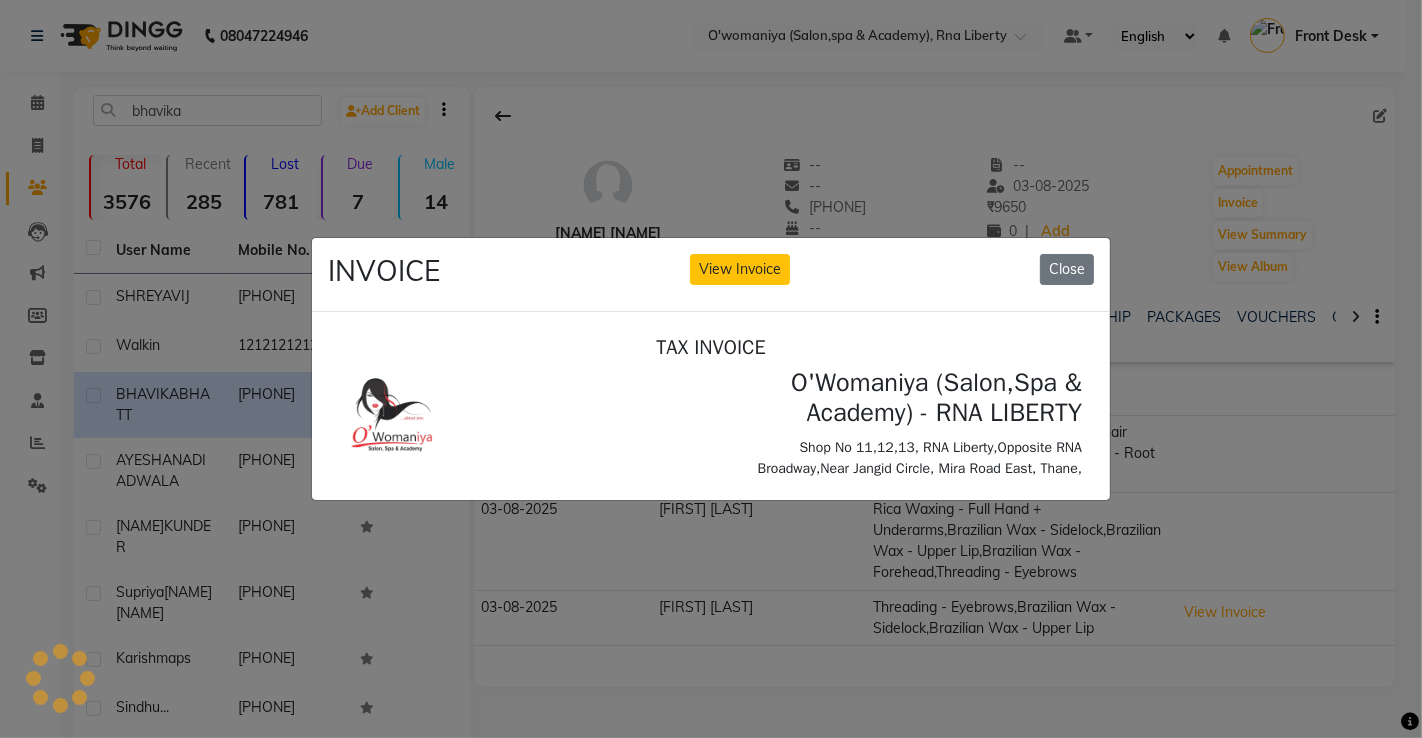 scroll, scrollTop: 0, scrollLeft: 0, axis: both 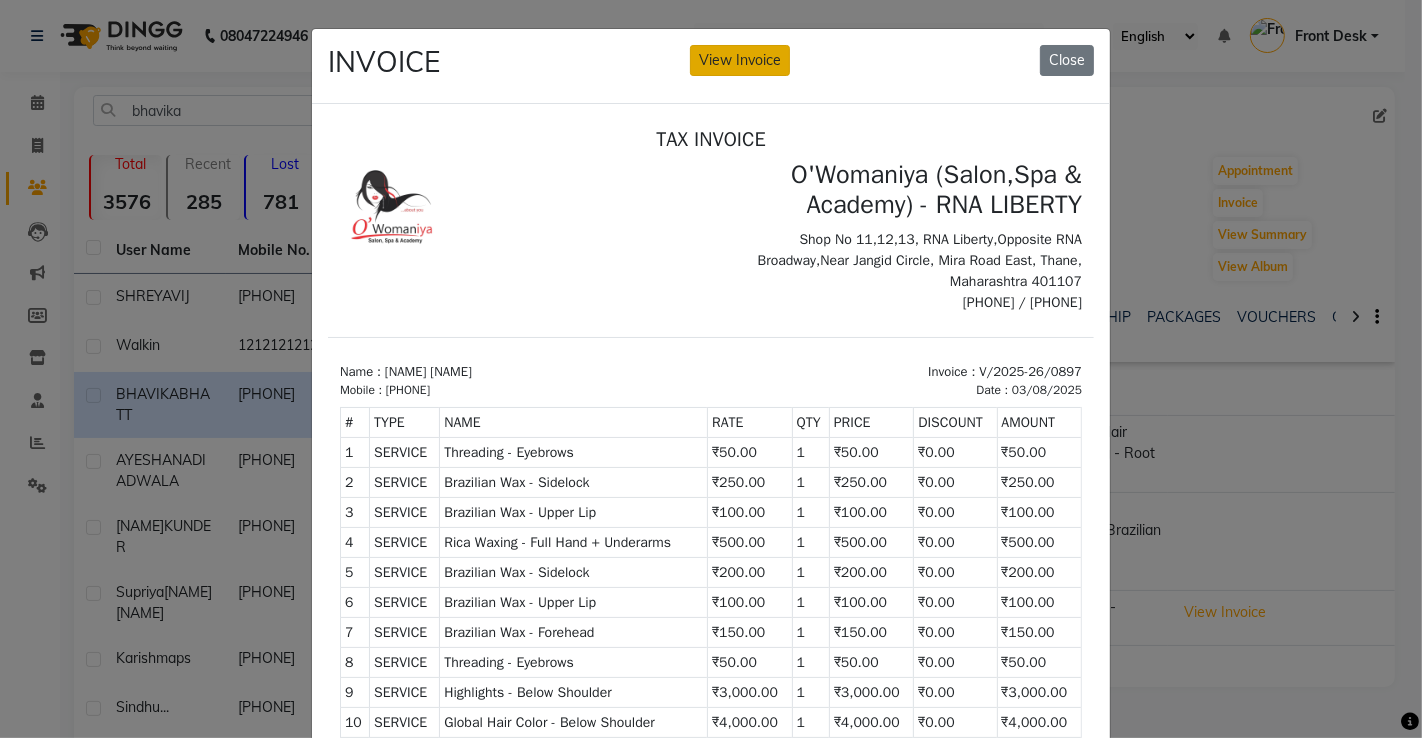 click on "View Invoice" 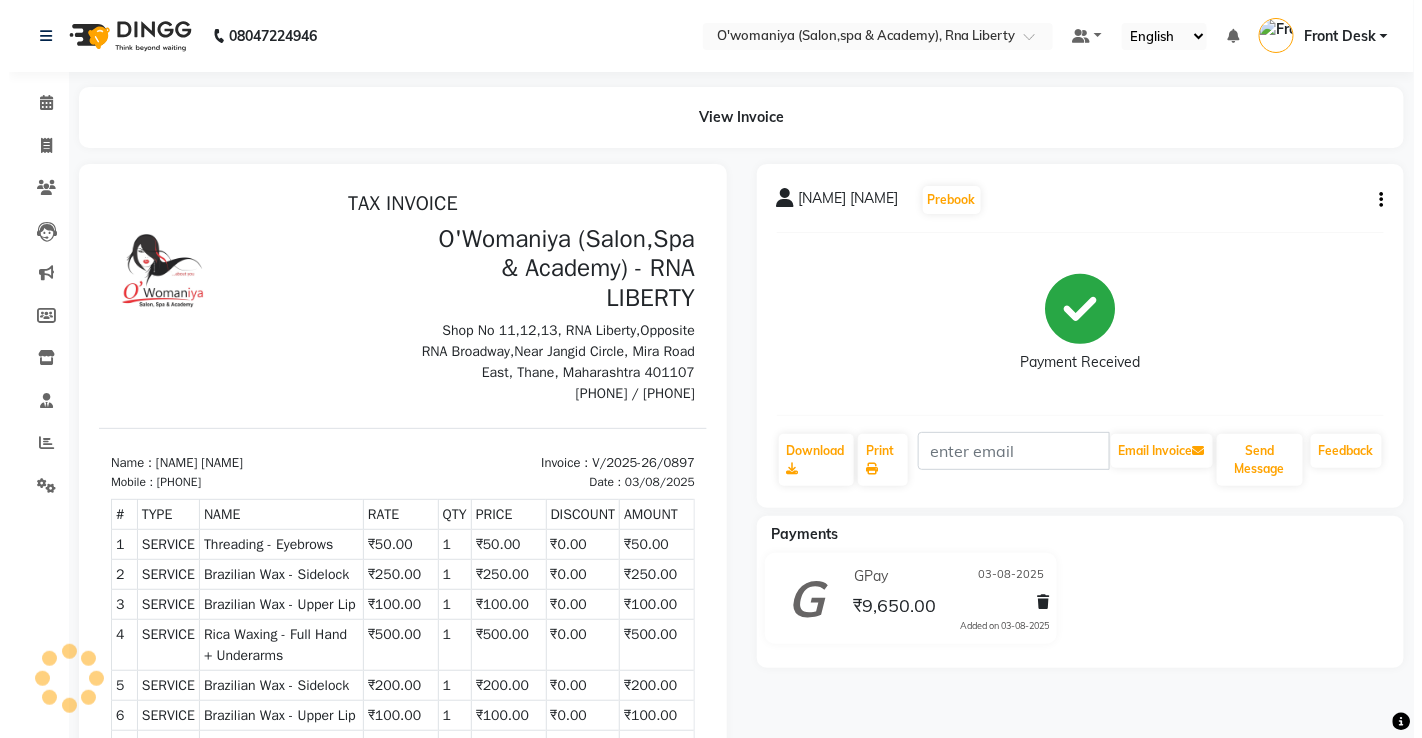 scroll, scrollTop: 0, scrollLeft: 0, axis: both 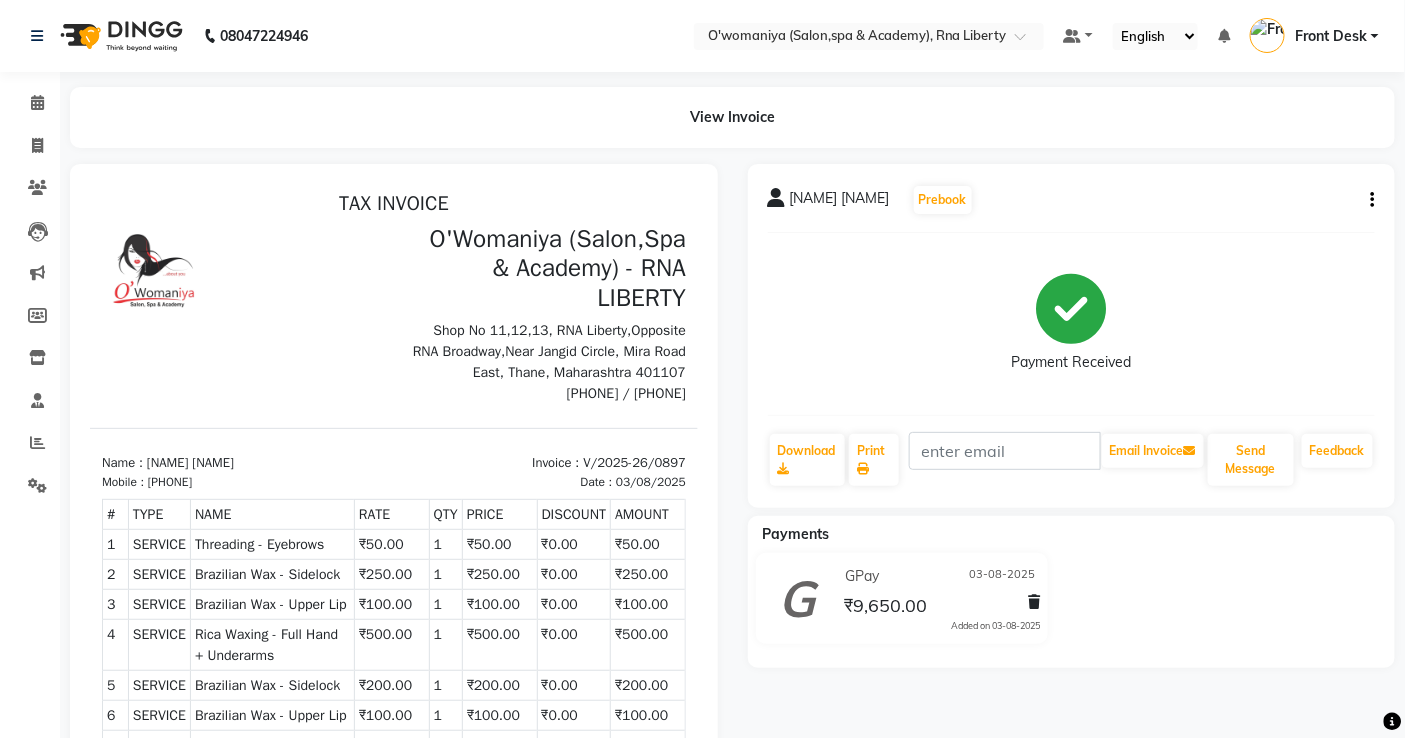 click 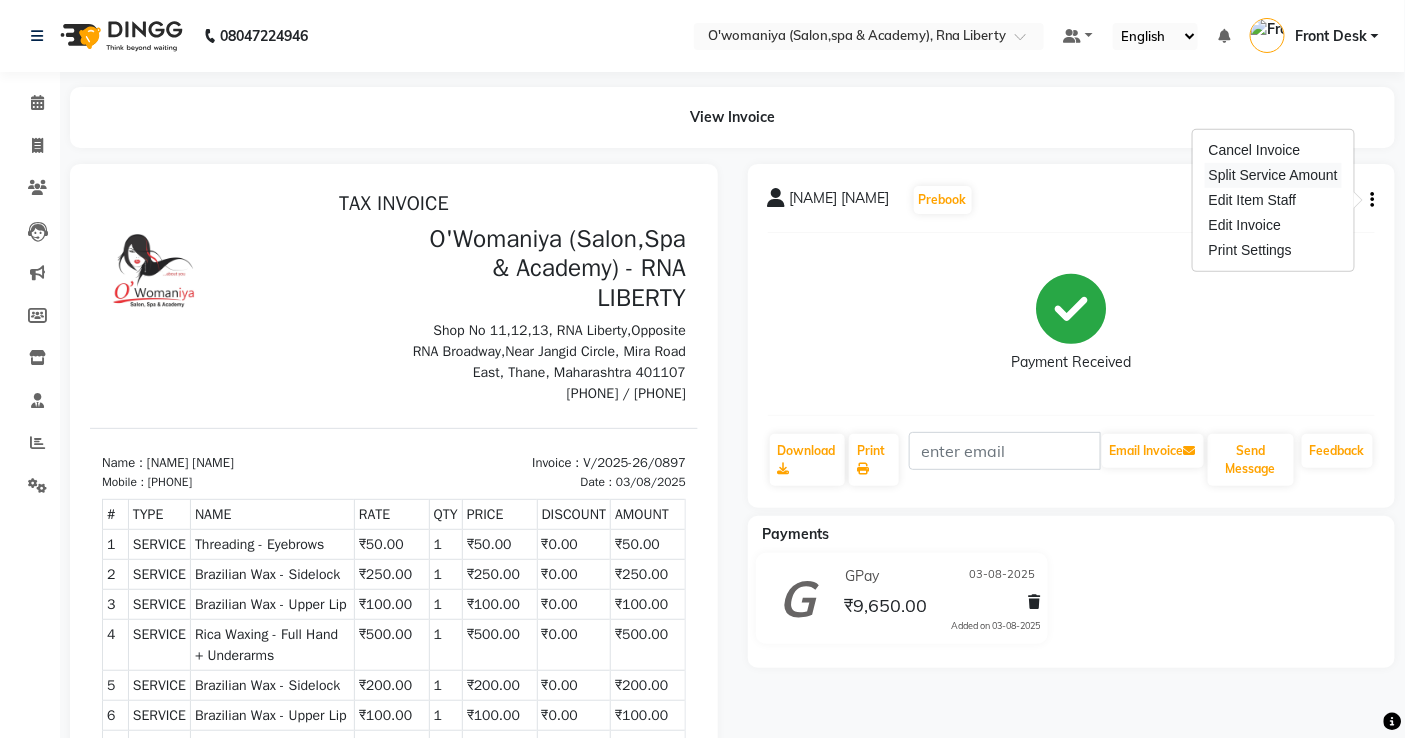 click on "Split Service Amount" at bounding box center [1273, 175] 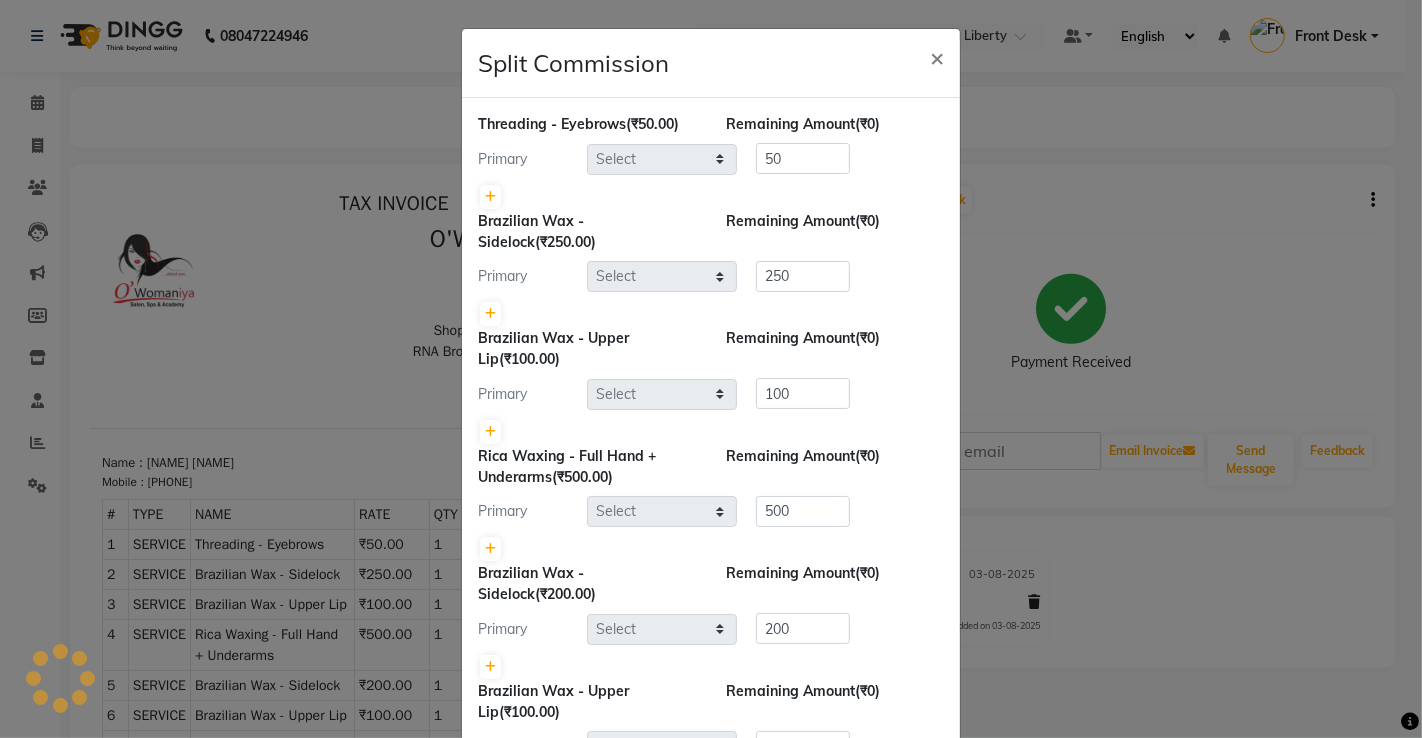 select on "[ZIP]" 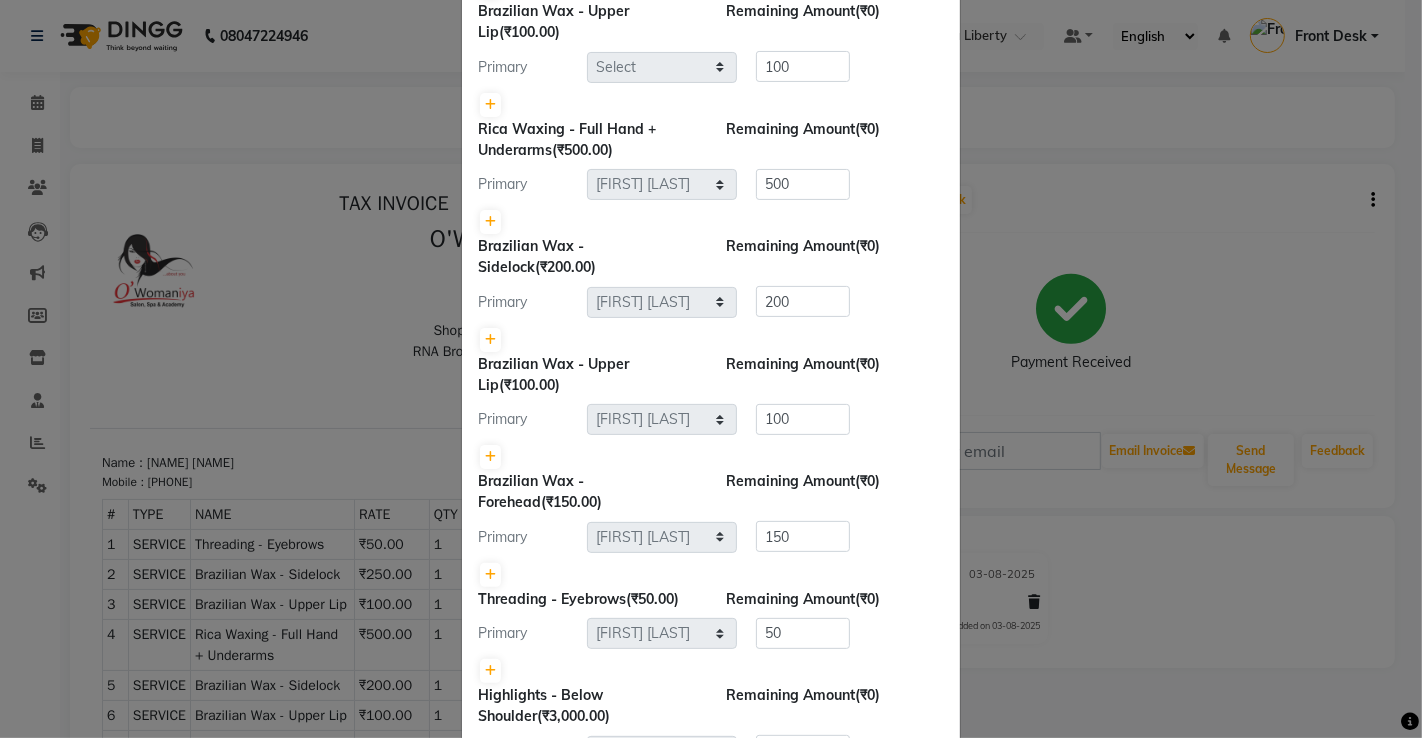 scroll, scrollTop: 732, scrollLeft: 0, axis: vertical 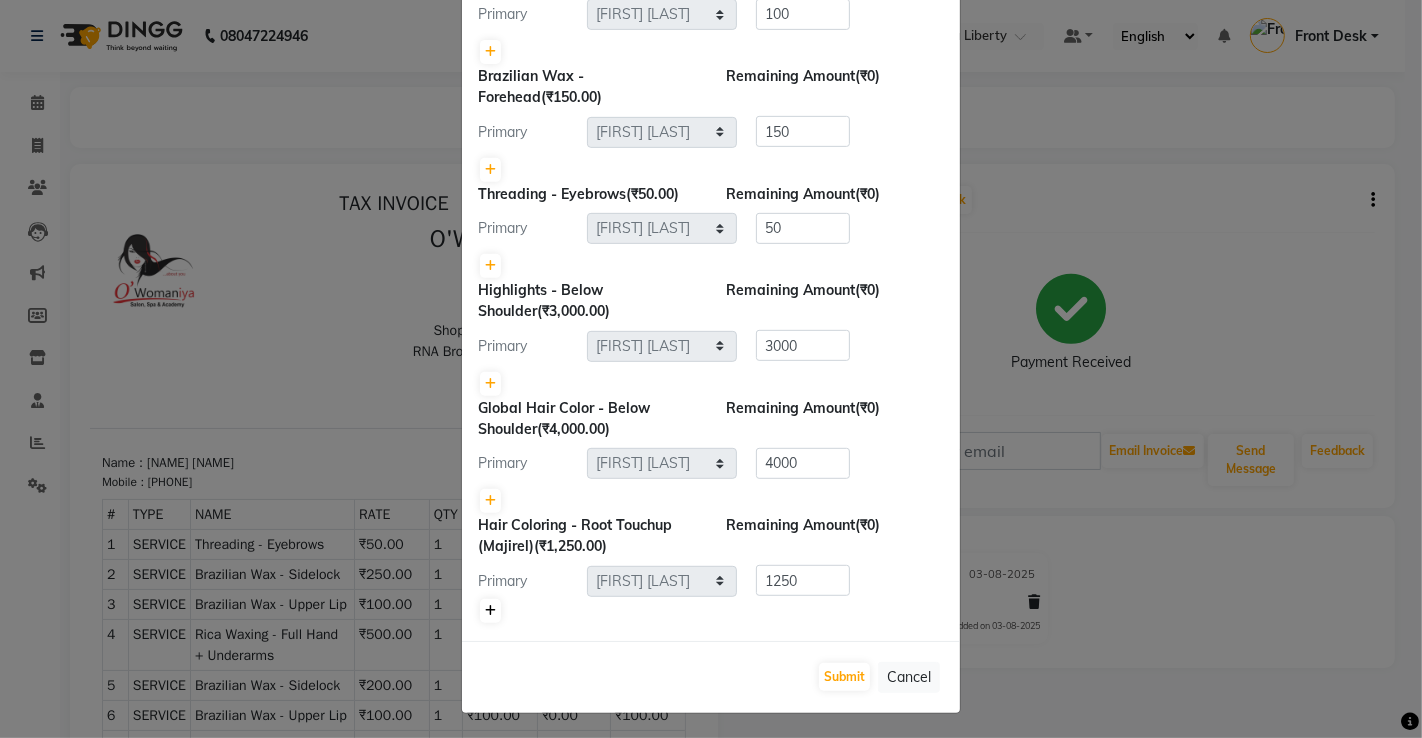 click 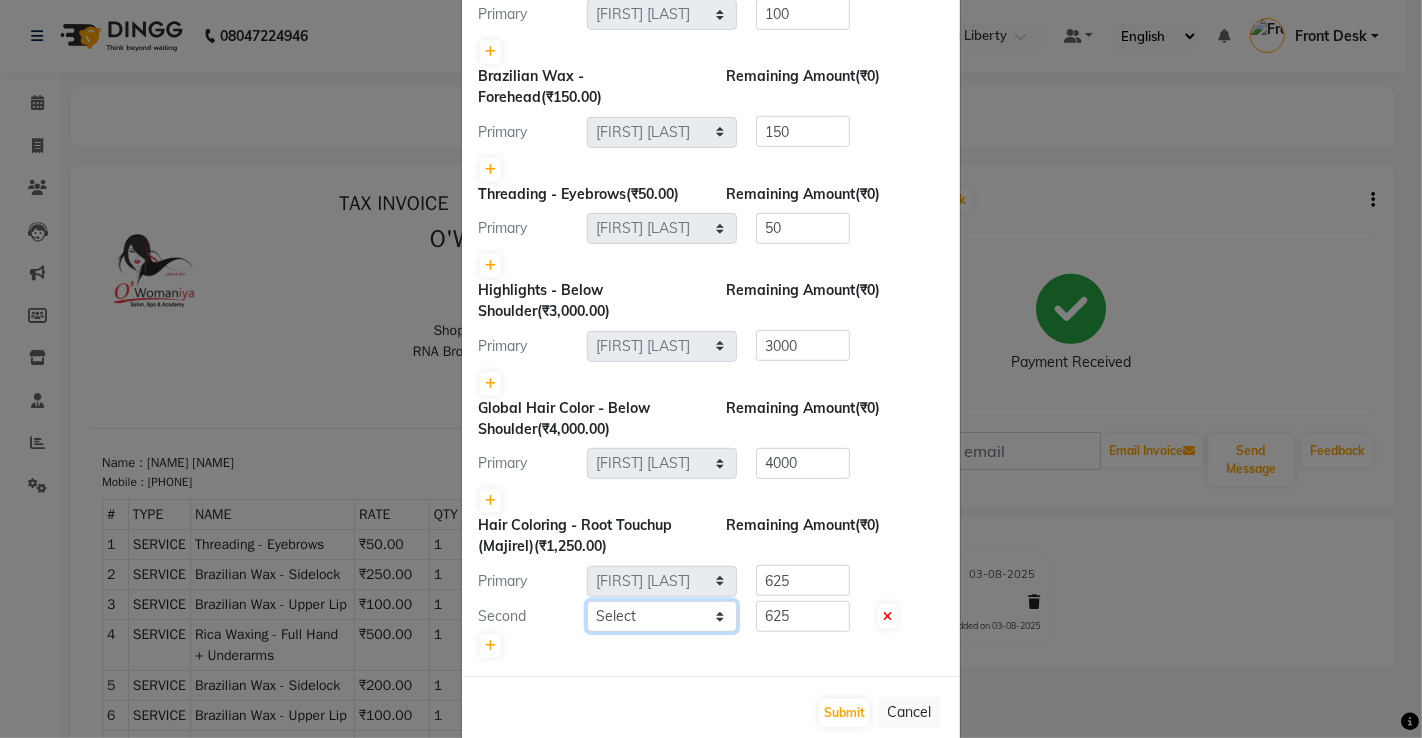 click on "Select  [NAME]   [NAME]   [NAME]   [NAME]     [NAME]   [NAME]   Front Desk   [NAME]   [FIRST] [LAST]   [NAME]    [NAME]  [FIRST] [LAST]   [NAME] [LAST]   [NAME]   [NAME] [LAST]    [NAME]    [NAME]   [NAME] [LAST]    [NAME] [LAST]   [NAME] [LAST]   [NAME] [LAST]    [NAME] [LAST]    [NAME] [LAST]   [NAME] [LAST]   [FIRST] [LAST]   [NAME] [LAST]   [NAME] [LAST]   [NAME] [LAST]   [NAME] [LAST]   [NAME] [LAST]" 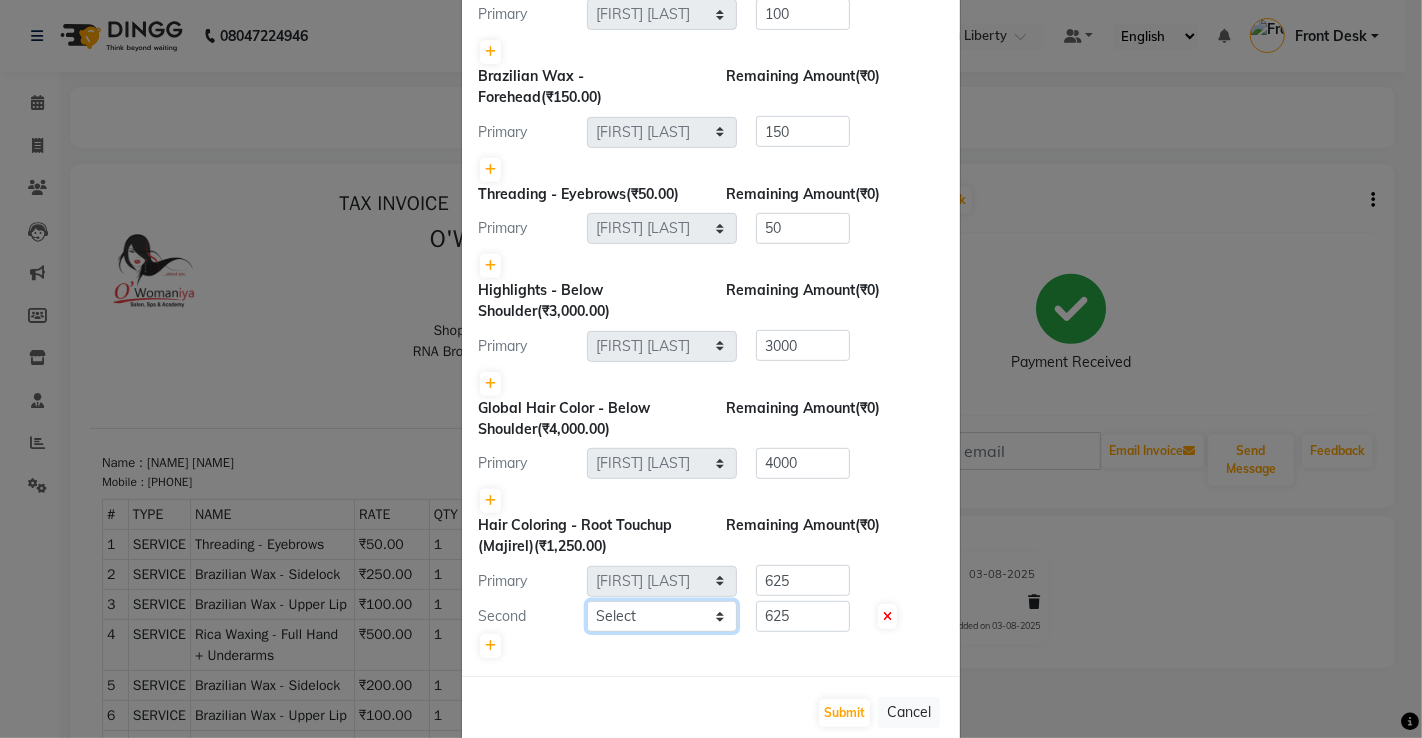 select on "37293" 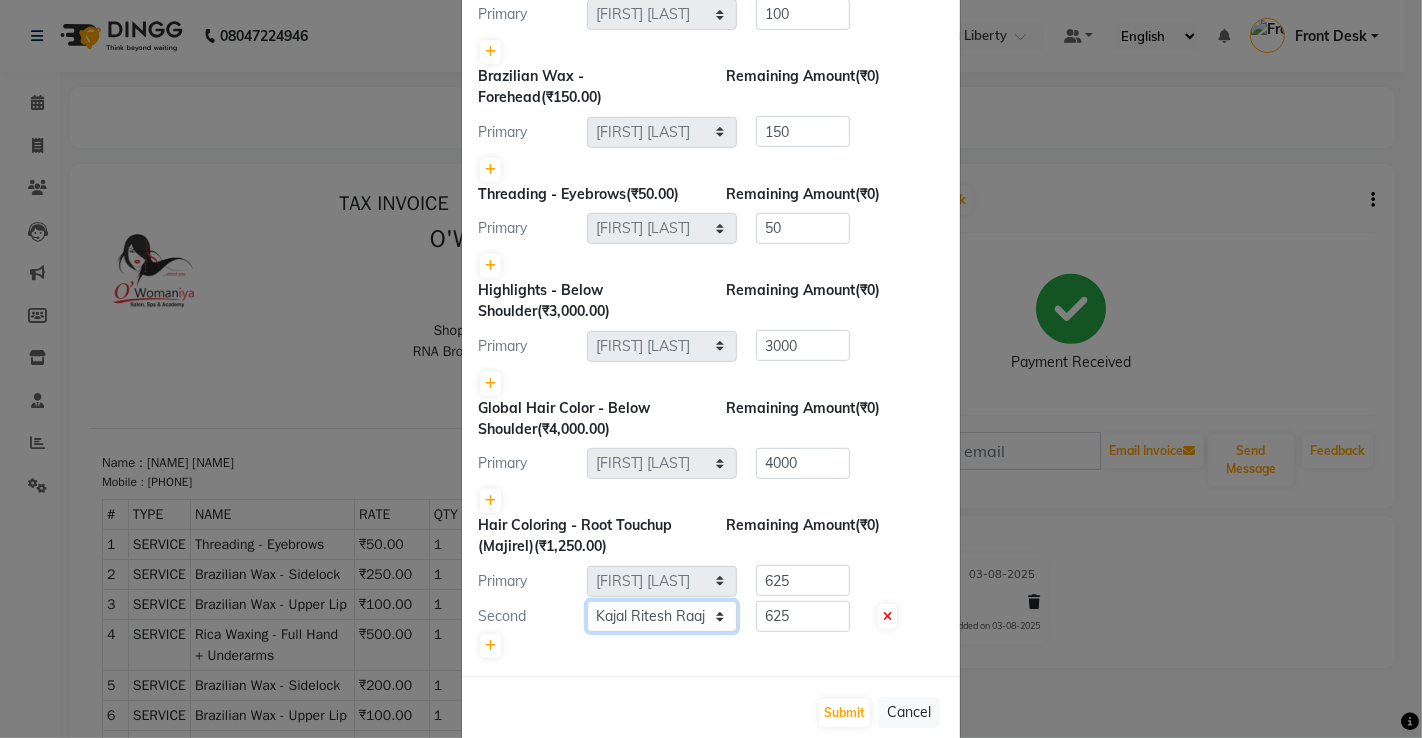 click on "Select  [NAME]   [NAME]   [NAME]   [NAME]     [NAME]   [NAME]   Front Desk   [NAME]   [FIRST] [LAST]   [NAME]    [NAME]  [FIRST] [LAST]   [NAME] [LAST]   [NAME]   [NAME] [LAST]    [NAME]    [NAME]   [NAME] [LAST]    [NAME] [LAST]   [NAME] [LAST]   [NAME] [LAST]    [NAME] [LAST]    [NAME] [LAST]   [NAME] [LAST]   [FIRST] [LAST]   [NAME] [LAST]   [NAME] [LAST]   [NAME] [LAST]   [NAME] [LAST]   [NAME] [LAST]" 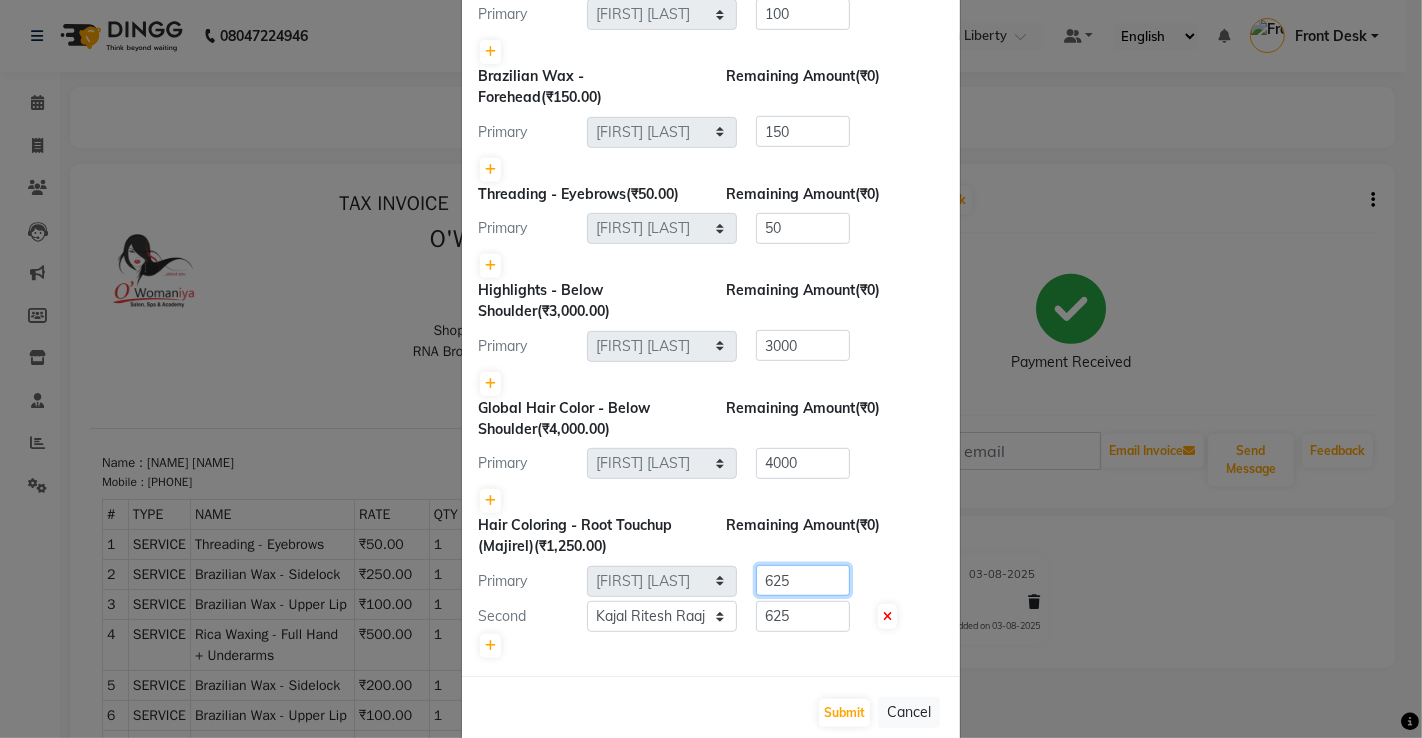 click on "Primary Select  [NAME]   [NAME]   [NAME]   [NAME]     [NAME]   [NAME]   Front Desk   [NAME]   [FIRST] [LAST]   [NAME]    [NAME]  [FIRST] [LAST]   [NAME] [LAST]   [NAME]   [NAME] [LAST]    [NAME]    [NAME]   [NAME] [LAST]    [NAME] [LAST]   [NAME] [LAST]   [NAME] [LAST]    [NAME] [LAST]    [NAME] [LAST]   [NAME] [LAST]   [FIRST] [LAST]   [NAME] [LAST]   [NAME] [LAST]   [NAME] [LAST]   [NAME] [LAST]   [NAME] [LAST]  [ZIP]" 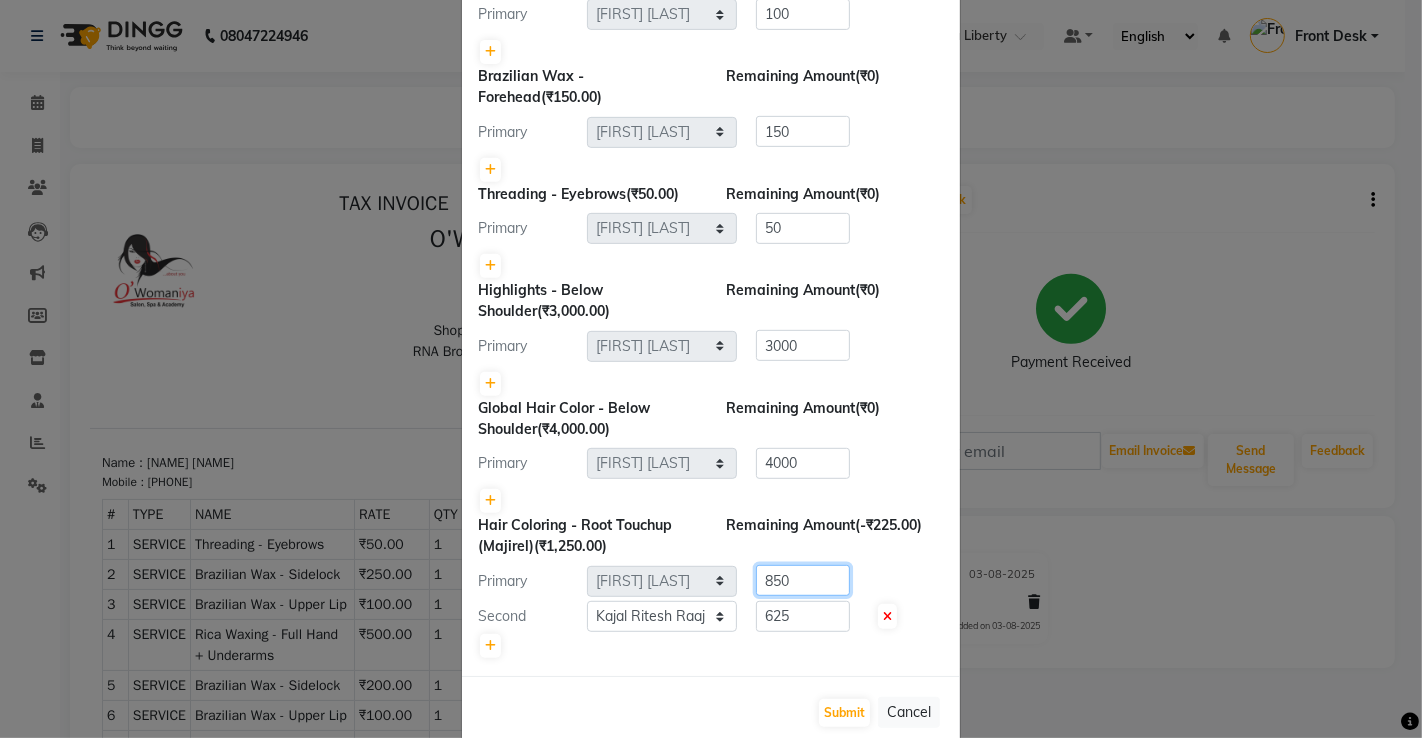 type on "850" 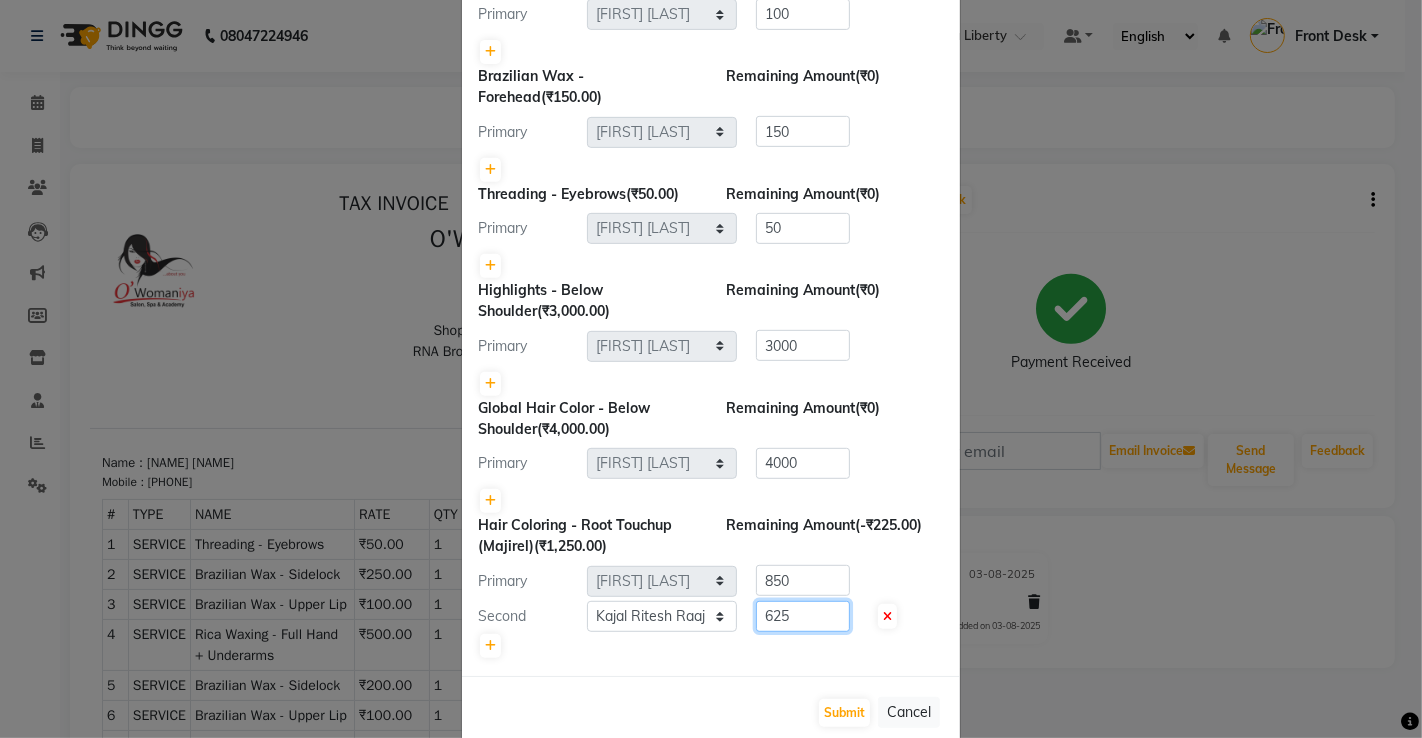 drag, startPoint x: 778, startPoint y: 614, endPoint x: 723, endPoint y: 610, distance: 55.145264 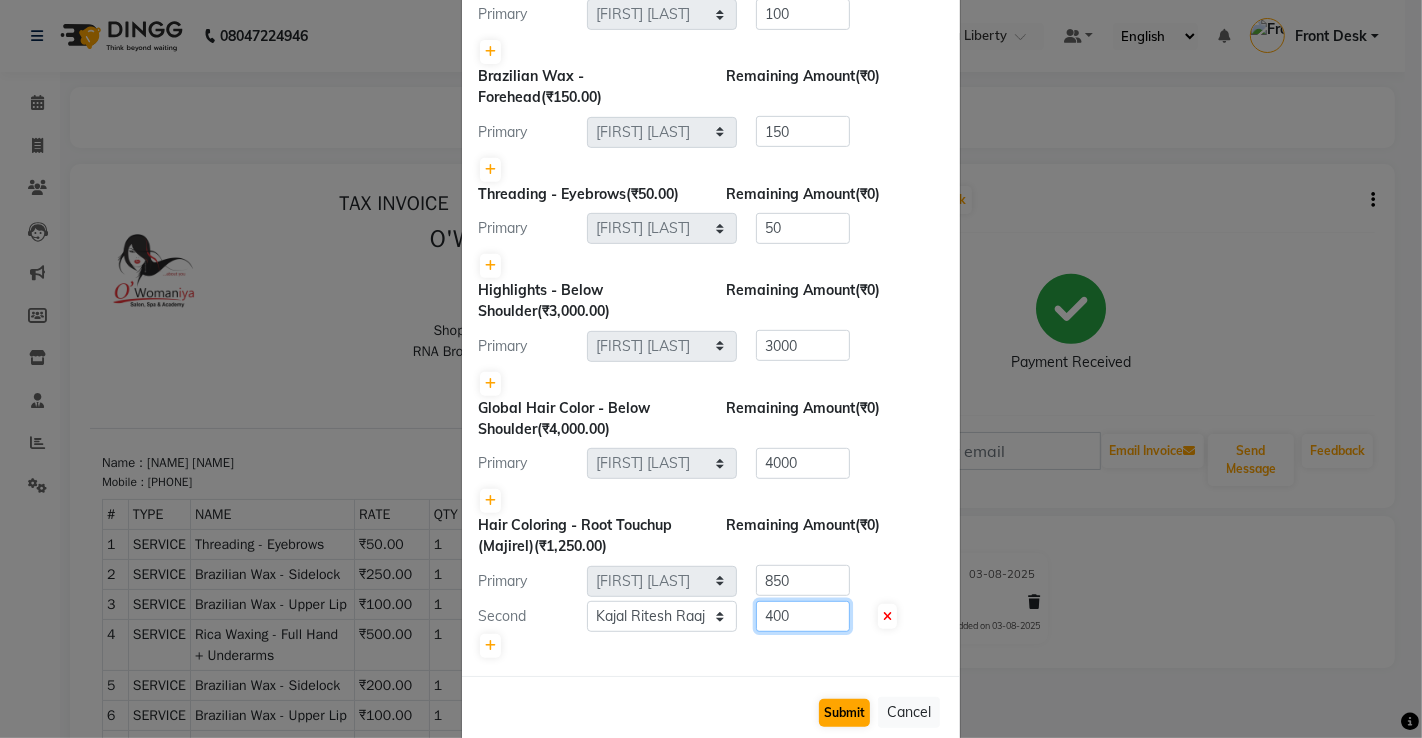 type on "400" 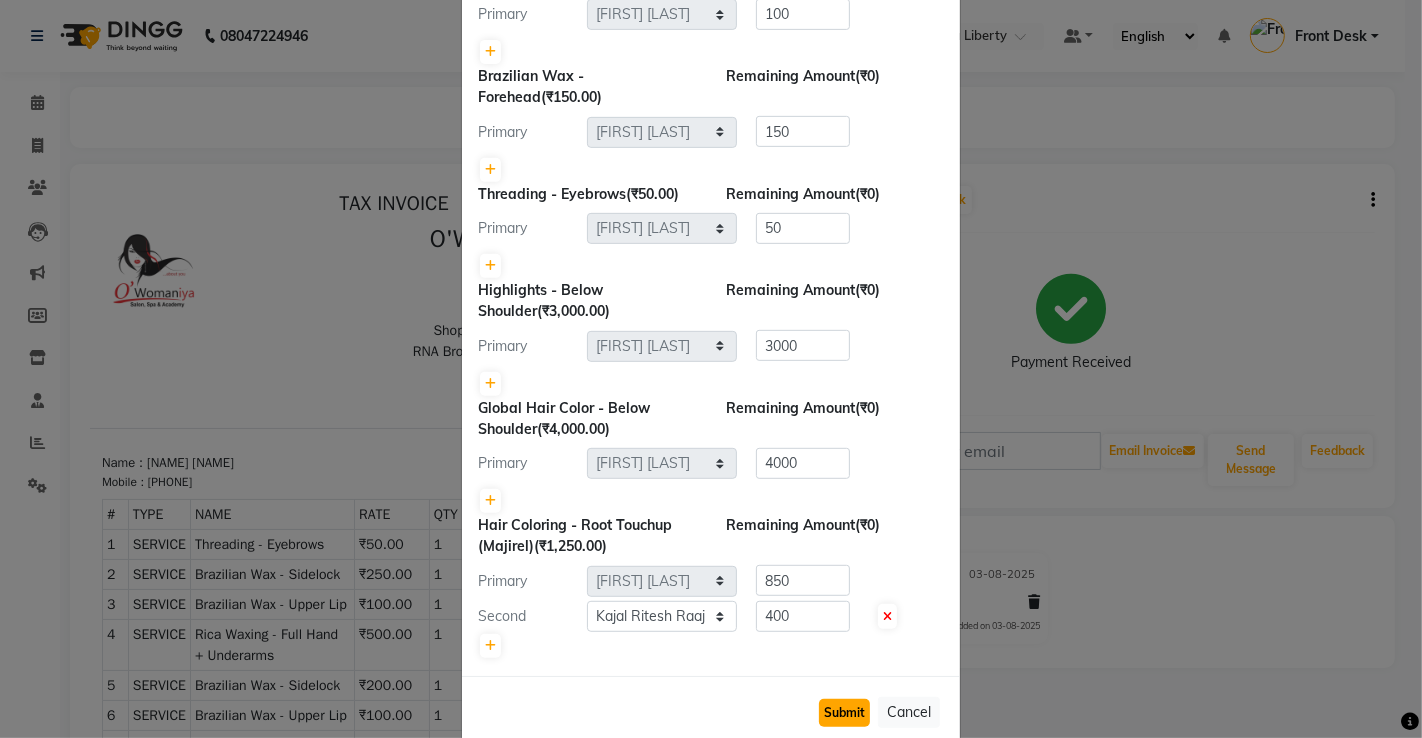 click on "Submit" 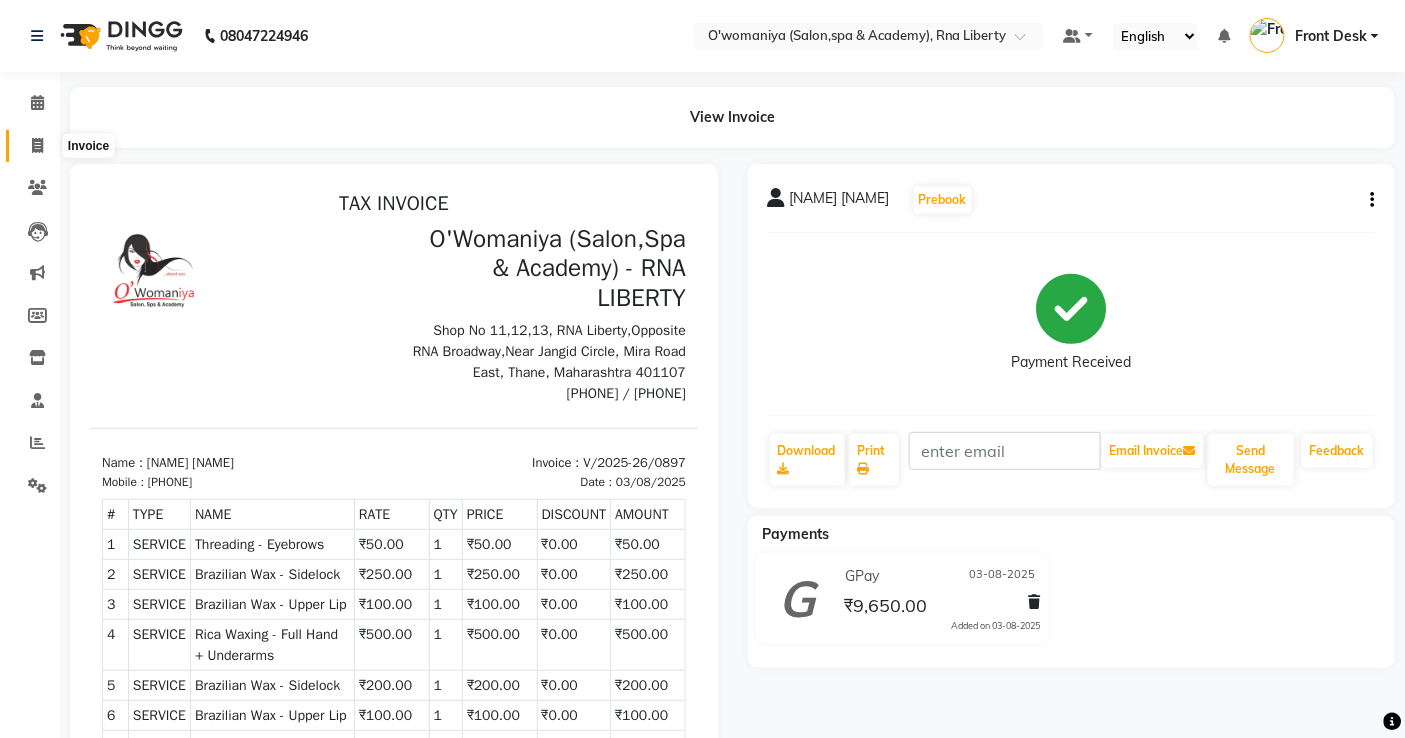 click 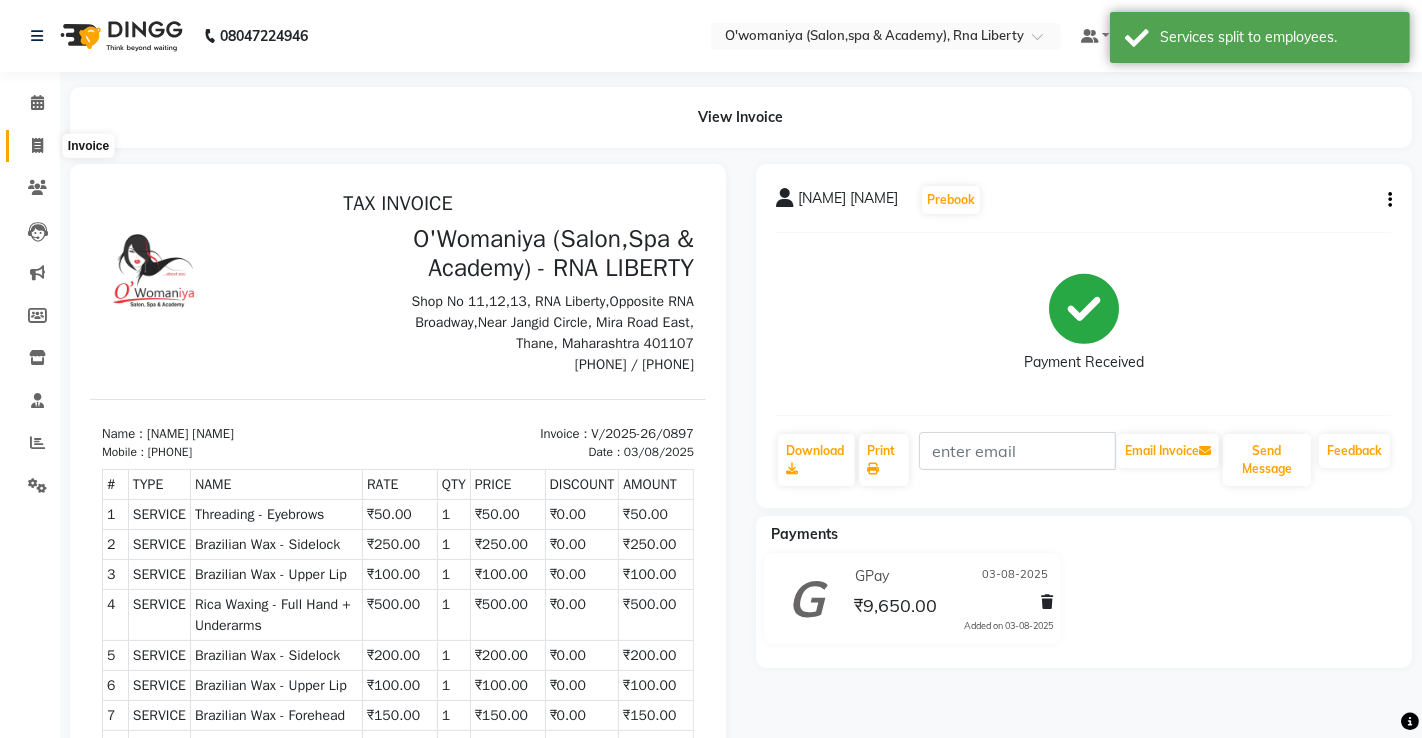 select on "service" 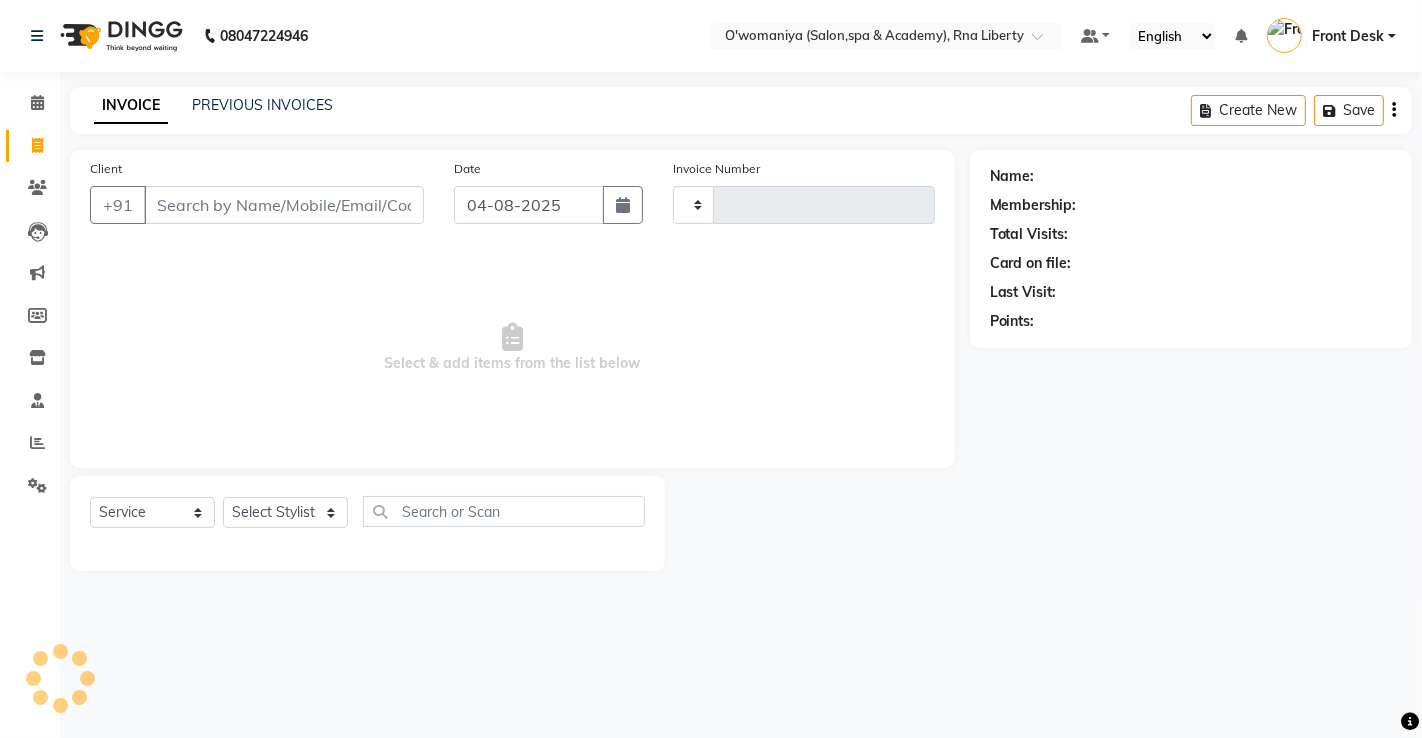 type on "0900" 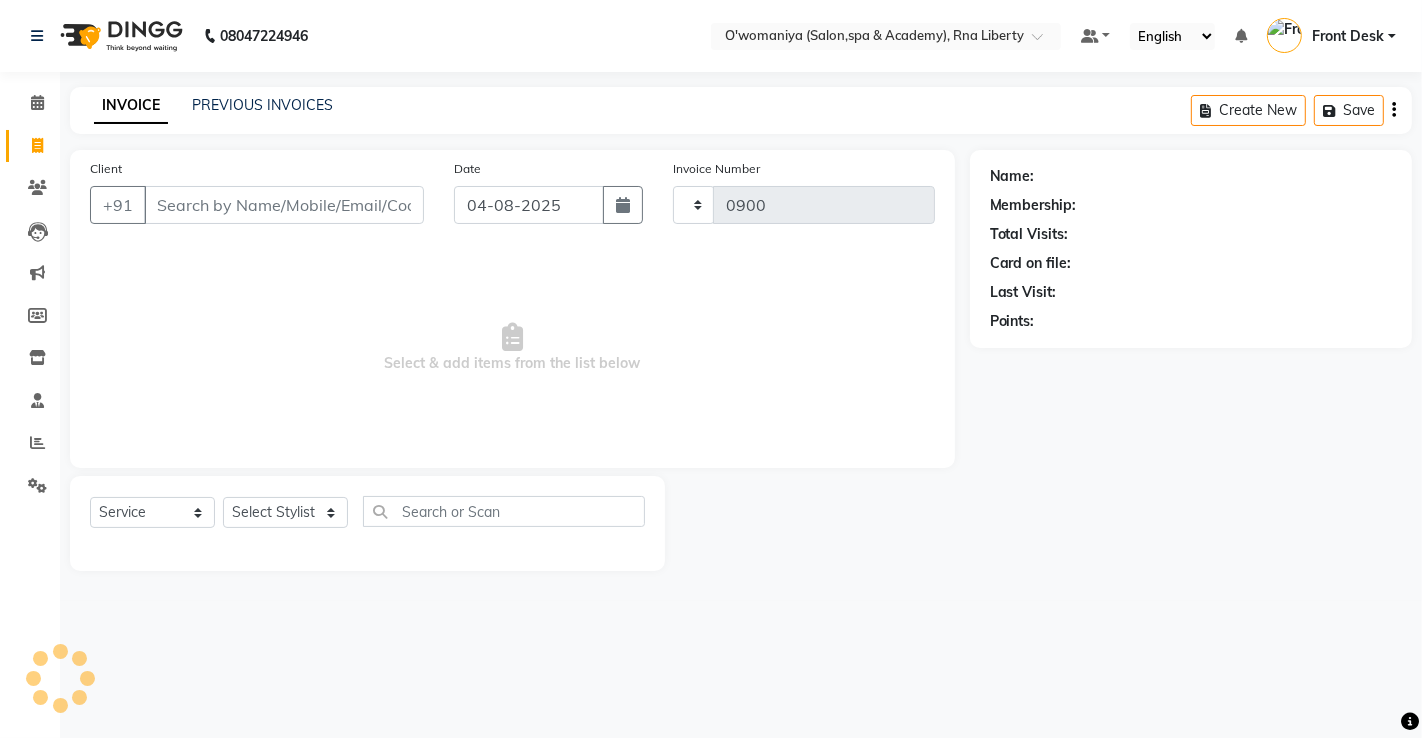 select on "5532" 